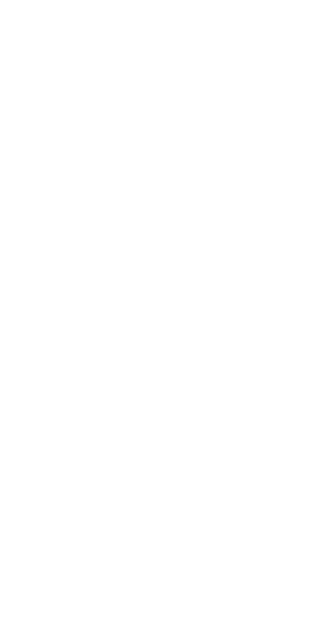 scroll, scrollTop: 0, scrollLeft: 0, axis: both 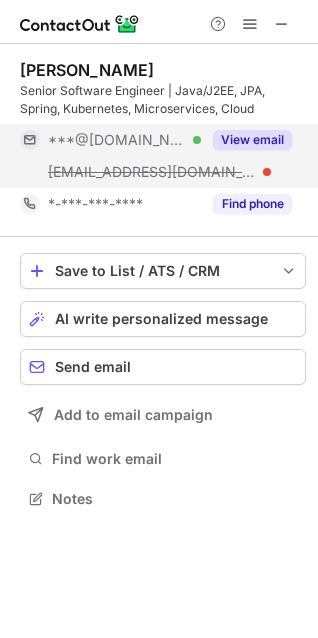 click on "View email" at bounding box center (252, 140) 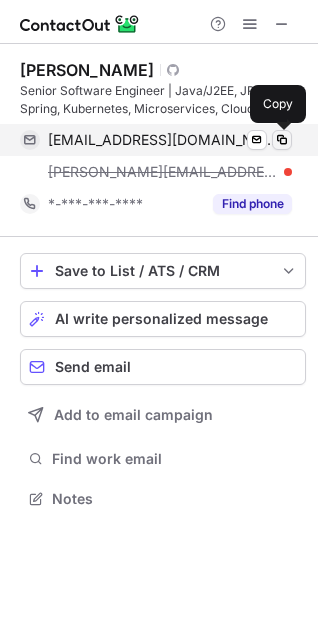 click at bounding box center [282, 140] 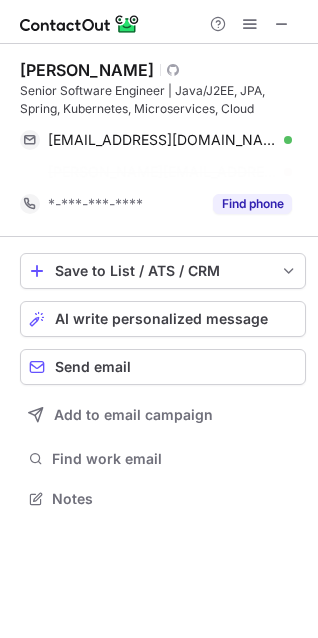 scroll, scrollTop: 453, scrollLeft: 318, axis: both 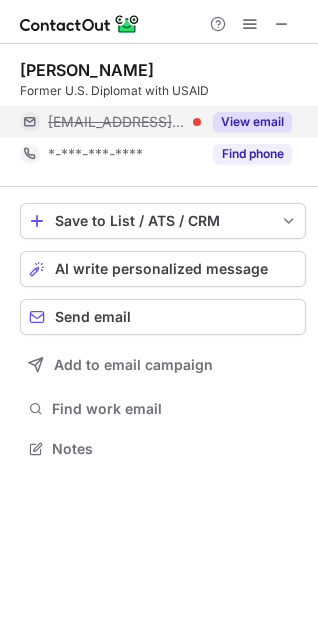 click on "View email" at bounding box center (252, 122) 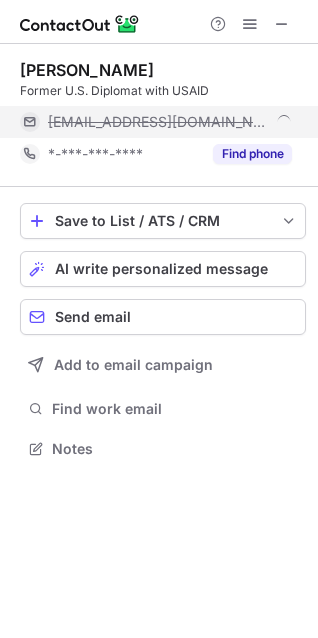 scroll, scrollTop: 10, scrollLeft: 10, axis: both 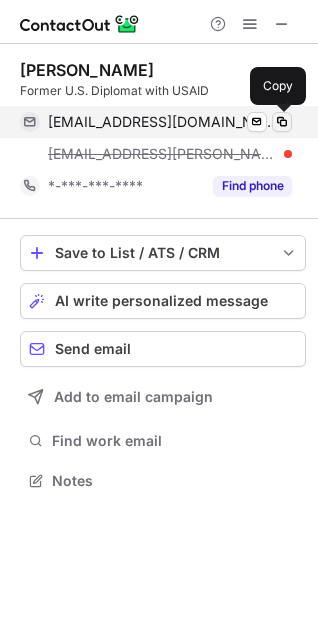 click at bounding box center [282, 122] 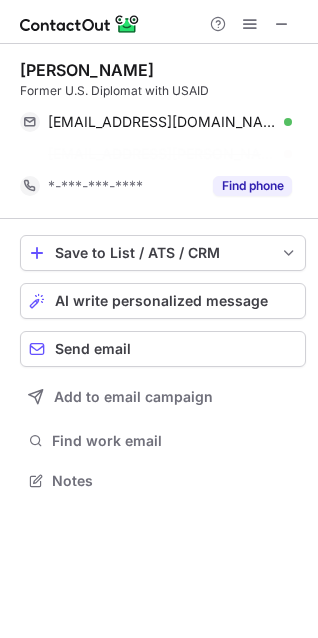scroll, scrollTop: 435, scrollLeft: 318, axis: both 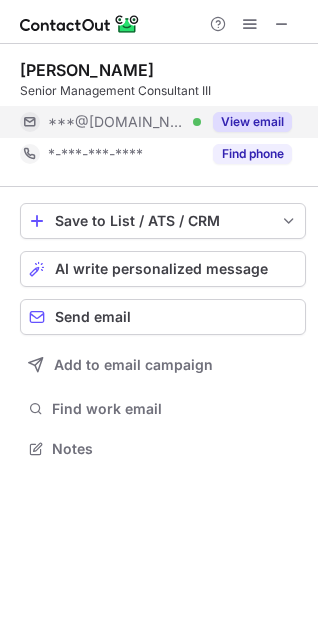click on "View email" at bounding box center [252, 122] 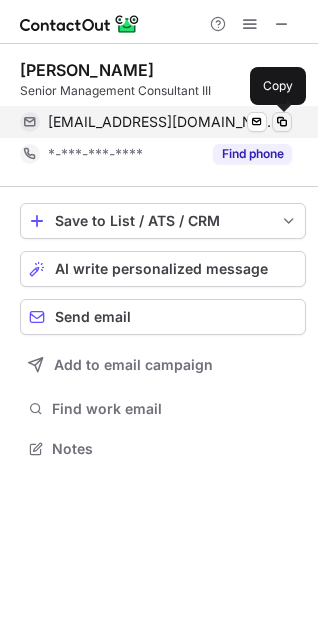 click at bounding box center [282, 122] 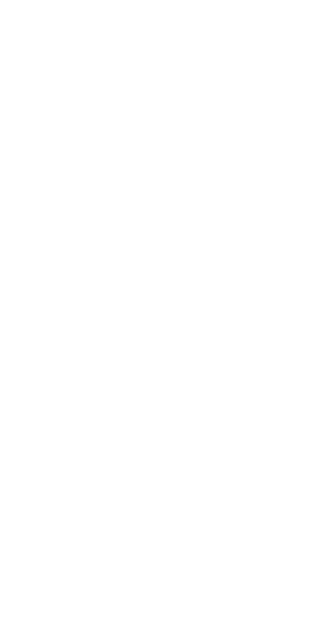 scroll, scrollTop: 0, scrollLeft: 0, axis: both 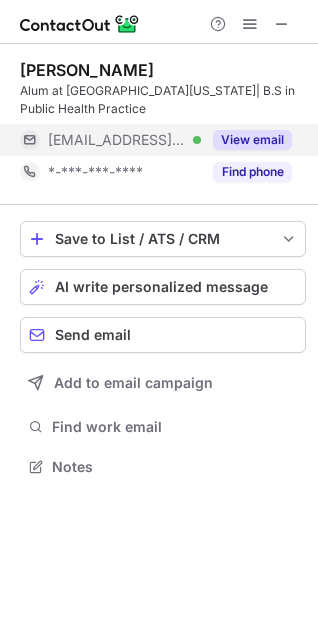 click on "View email" at bounding box center (252, 140) 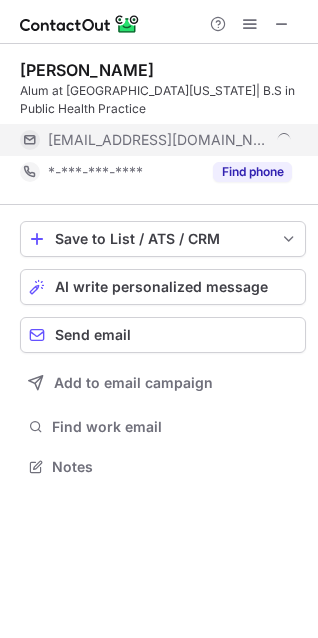 scroll, scrollTop: 10, scrollLeft: 10, axis: both 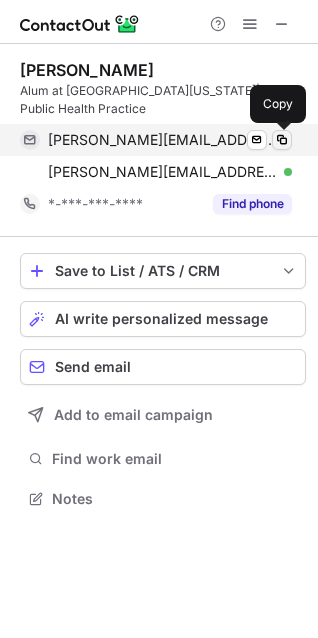 click at bounding box center (282, 140) 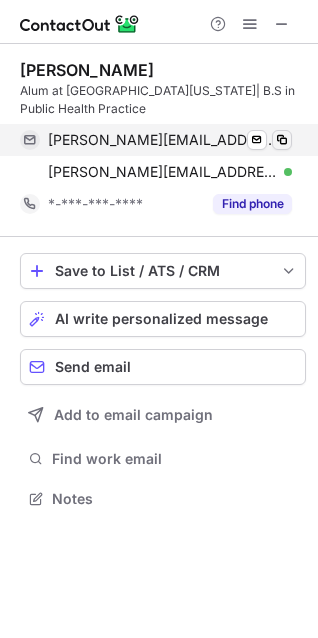 click at bounding box center [282, 140] 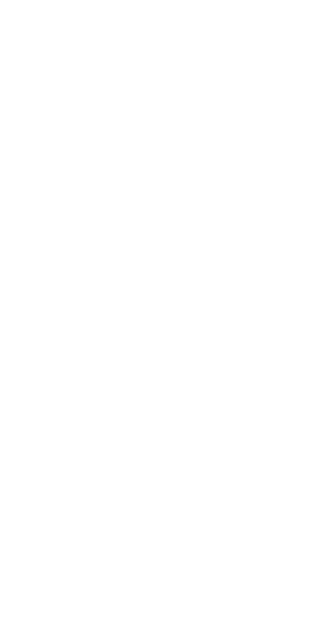 scroll, scrollTop: 0, scrollLeft: 0, axis: both 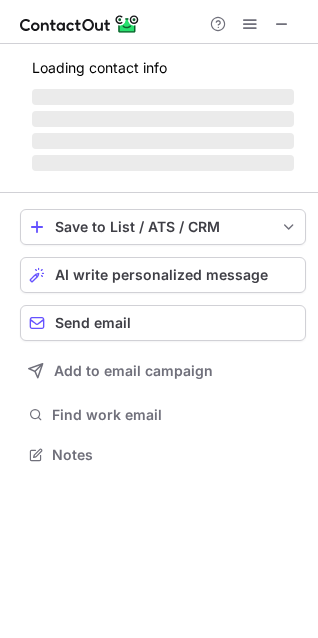 click on "‌ ‌ ‌ ‌" at bounding box center [163, 130] 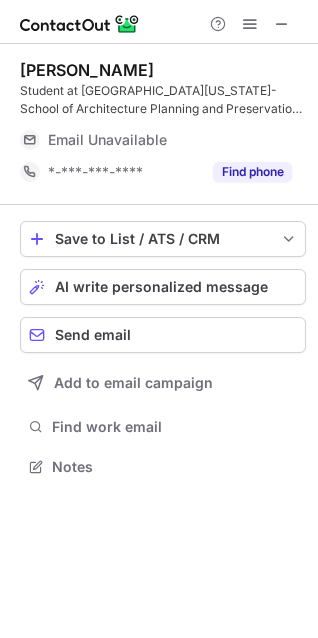 scroll, scrollTop: 10, scrollLeft: 10, axis: both 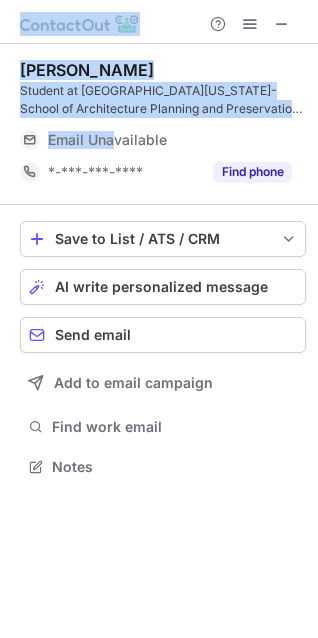 drag, startPoint x: 113, startPoint y: 123, endPoint x: -138, endPoint y: -117, distance: 347.27655 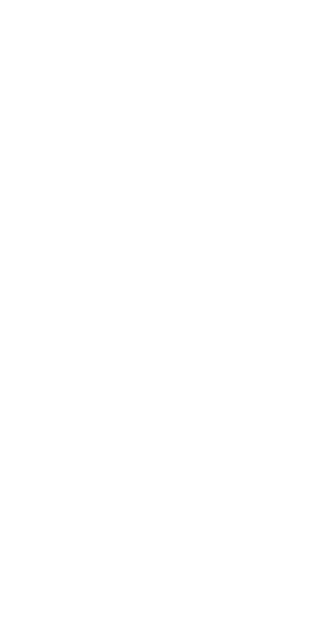 scroll, scrollTop: 0, scrollLeft: 0, axis: both 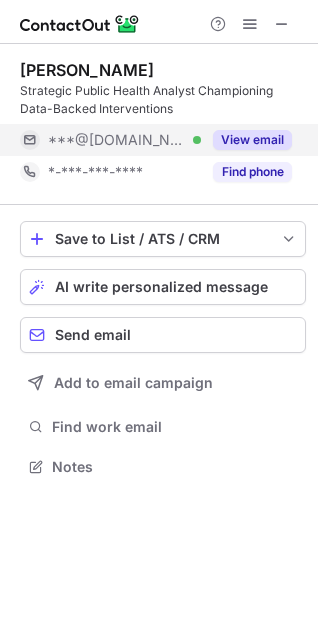 click on "View email" at bounding box center [252, 140] 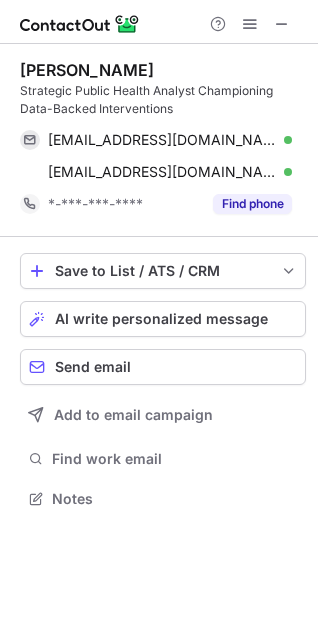 scroll, scrollTop: 10, scrollLeft: 10, axis: both 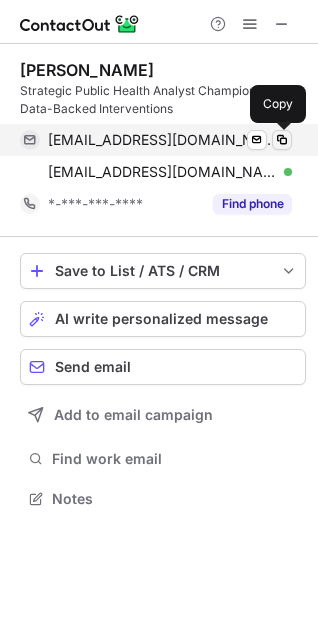 click at bounding box center [282, 140] 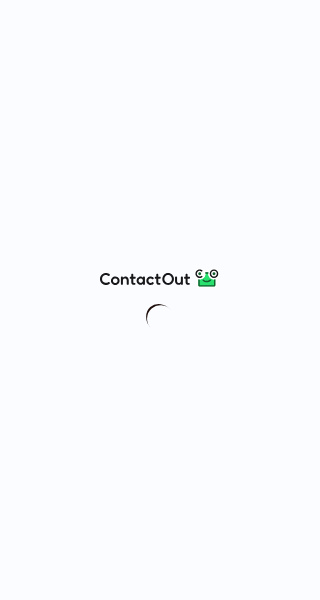 scroll, scrollTop: 0, scrollLeft: 0, axis: both 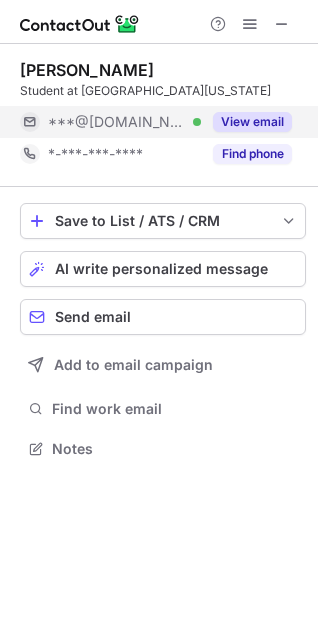click on "View email" at bounding box center (252, 122) 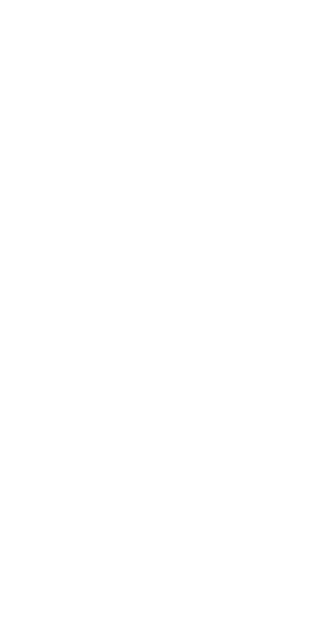 scroll, scrollTop: 0, scrollLeft: 0, axis: both 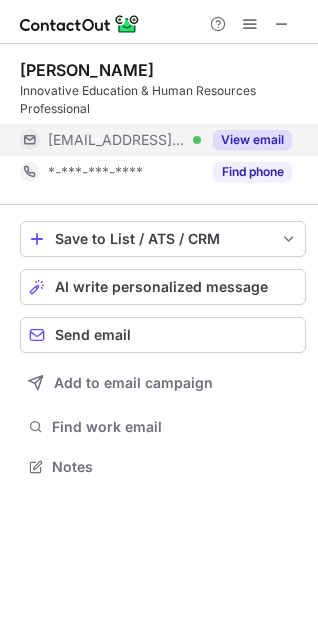 click on "View email" at bounding box center (252, 140) 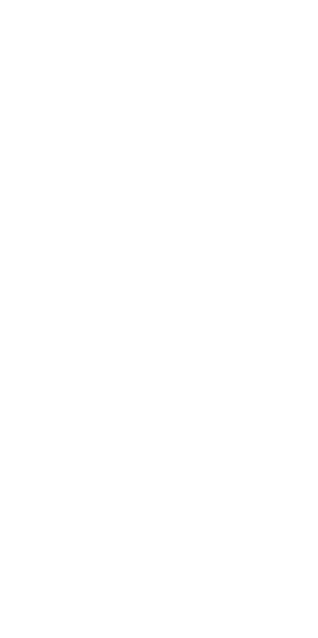 scroll, scrollTop: 0, scrollLeft: 0, axis: both 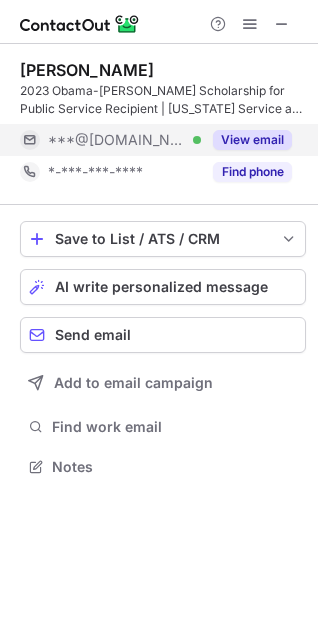 click on "View email" at bounding box center (252, 140) 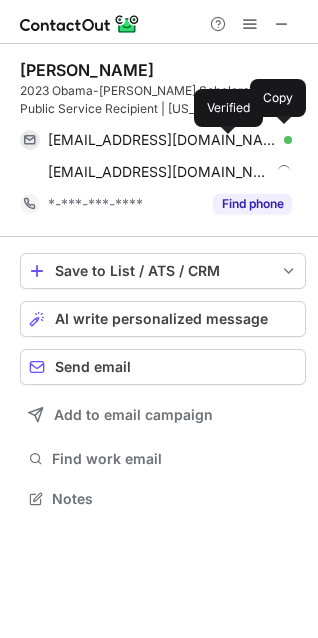 scroll, scrollTop: 10, scrollLeft: 10, axis: both 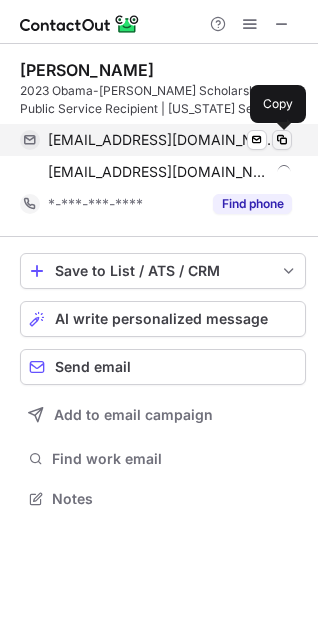 click at bounding box center [282, 140] 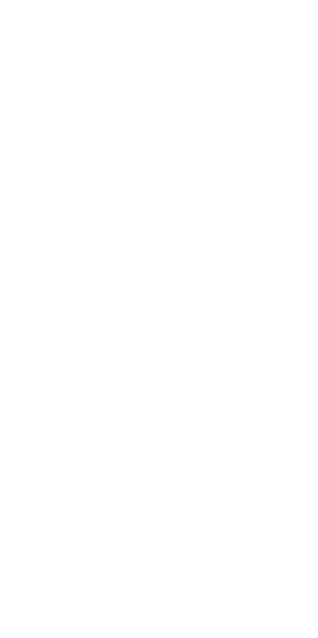 scroll, scrollTop: 0, scrollLeft: 0, axis: both 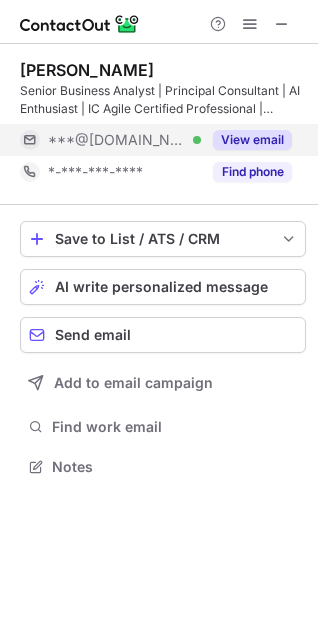 click on "View email" at bounding box center [252, 140] 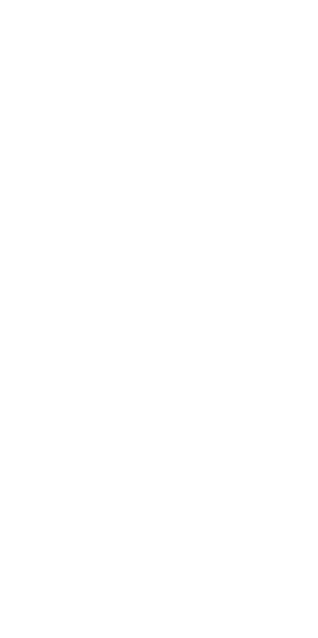 scroll, scrollTop: 0, scrollLeft: 0, axis: both 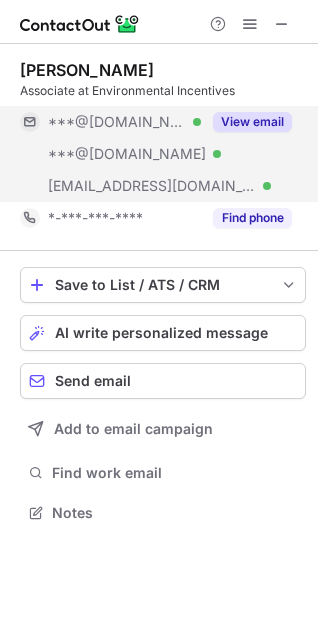click on "View email" at bounding box center [252, 122] 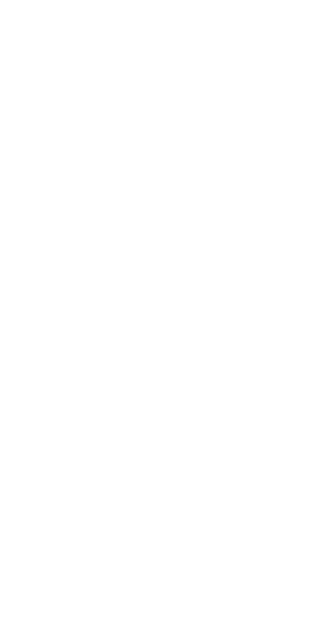 scroll, scrollTop: 0, scrollLeft: 0, axis: both 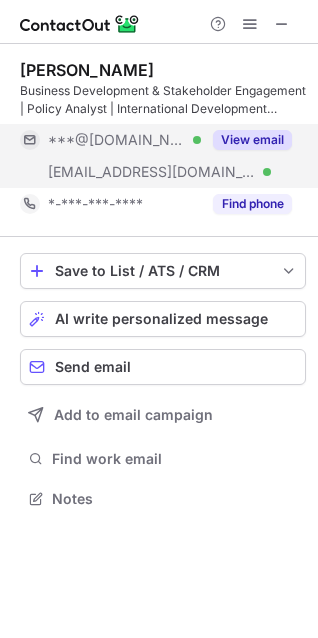 click on "View email" at bounding box center [252, 140] 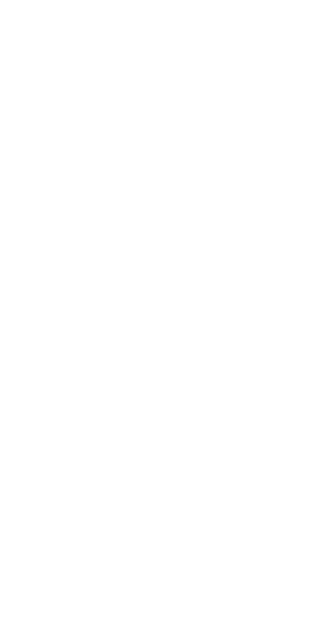 scroll, scrollTop: 0, scrollLeft: 0, axis: both 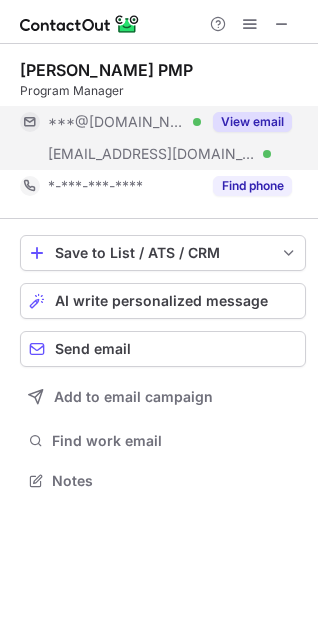 click on "View email" at bounding box center [252, 122] 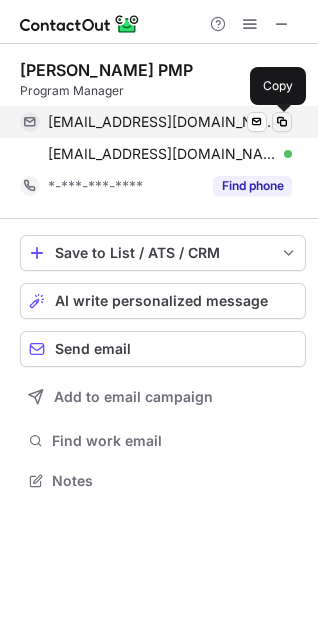 click at bounding box center (282, 122) 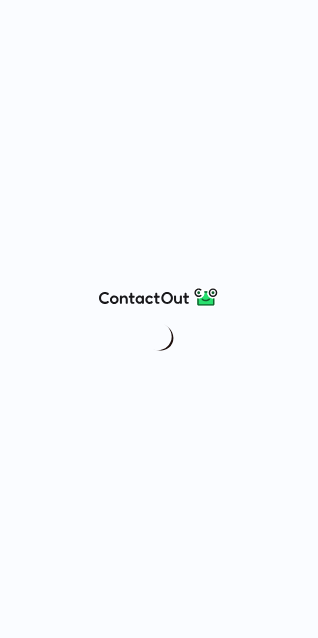 scroll, scrollTop: 0, scrollLeft: 0, axis: both 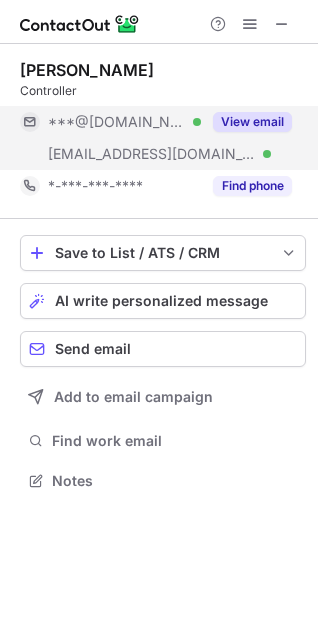 click on "View email" at bounding box center (252, 122) 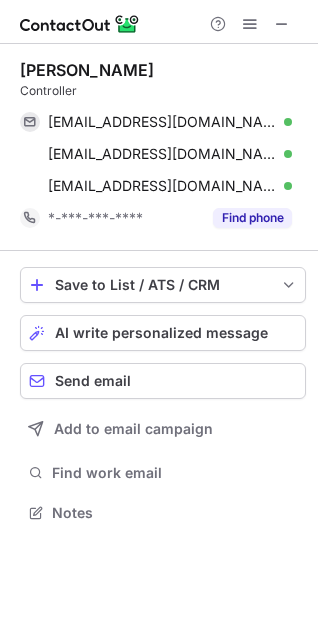 scroll, scrollTop: 10, scrollLeft: 10, axis: both 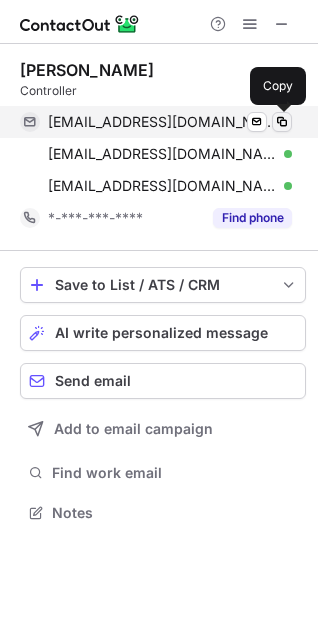 click at bounding box center (282, 122) 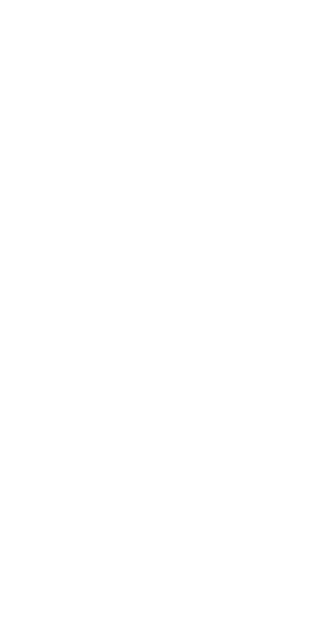 scroll, scrollTop: 0, scrollLeft: 0, axis: both 